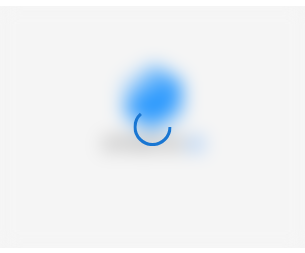 scroll, scrollTop: 0, scrollLeft: 0, axis: both 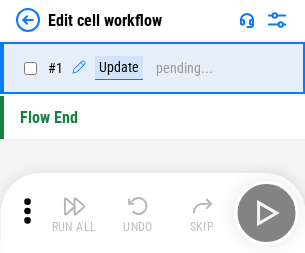 click at bounding box center (74, 206) 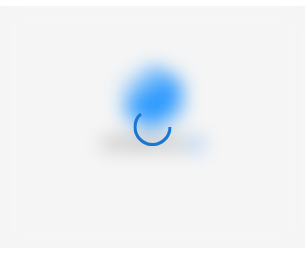 scroll, scrollTop: 0, scrollLeft: 0, axis: both 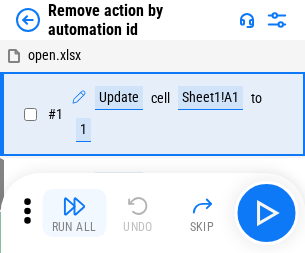 click at bounding box center [74, 206] 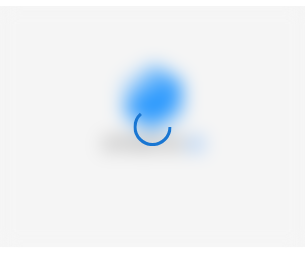 scroll, scrollTop: 0, scrollLeft: 0, axis: both 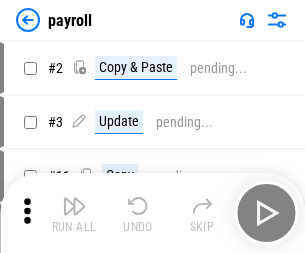 click at bounding box center [74, 206] 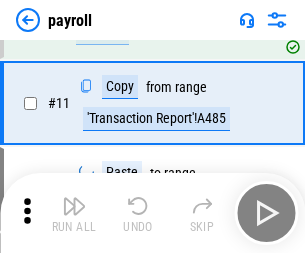 scroll, scrollTop: 247, scrollLeft: 0, axis: vertical 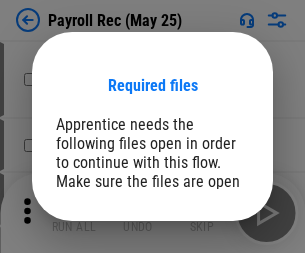 click on "Open" at bounding box center [209, 287] 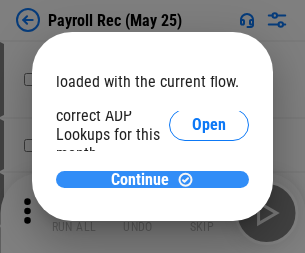click on "Continue" at bounding box center (140, 180) 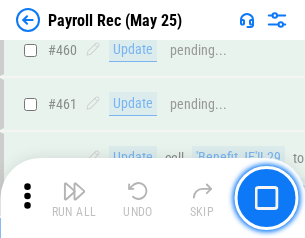 scroll, scrollTop: 10658, scrollLeft: 0, axis: vertical 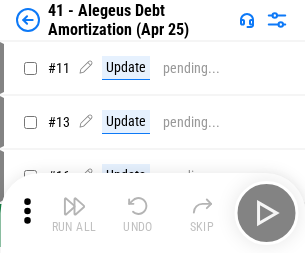 click at bounding box center (74, 206) 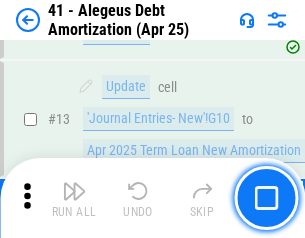 scroll, scrollTop: 247, scrollLeft: 0, axis: vertical 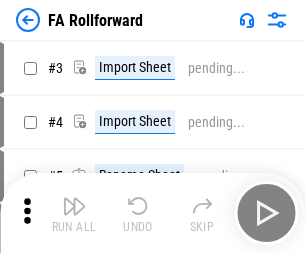 click at bounding box center [74, 206] 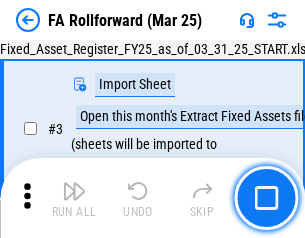 scroll, scrollTop: 184, scrollLeft: 0, axis: vertical 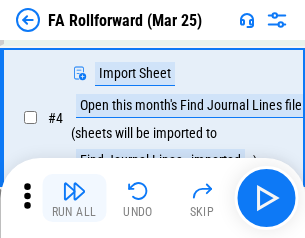 click at bounding box center [74, 191] 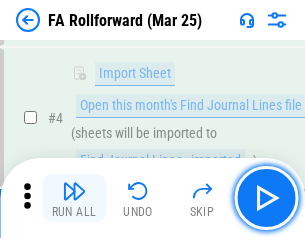 scroll, scrollTop: 313, scrollLeft: 0, axis: vertical 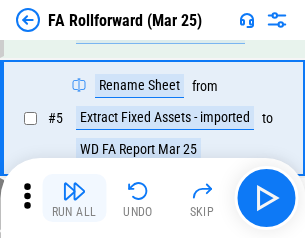 click at bounding box center (74, 191) 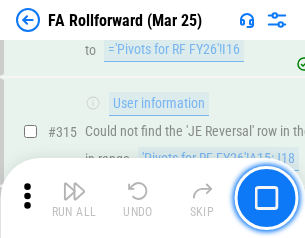 scroll, scrollTop: 9517, scrollLeft: 0, axis: vertical 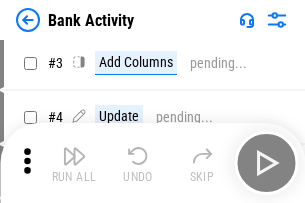 click at bounding box center [74, 156] 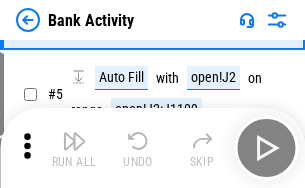 scroll, scrollTop: 106, scrollLeft: 0, axis: vertical 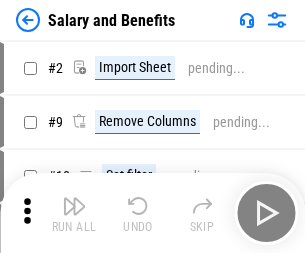 click at bounding box center (74, 206) 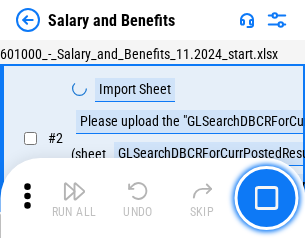 scroll, scrollTop: 145, scrollLeft: 0, axis: vertical 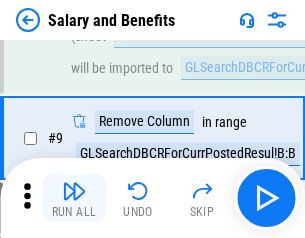 click at bounding box center (74, 191) 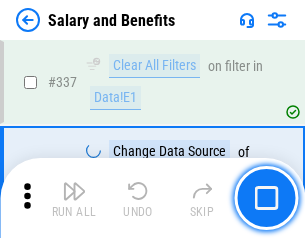 scroll, scrollTop: 9364, scrollLeft: 0, axis: vertical 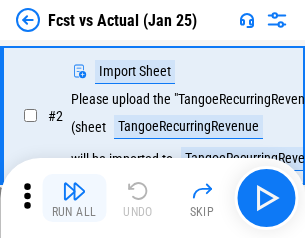 click at bounding box center [74, 191] 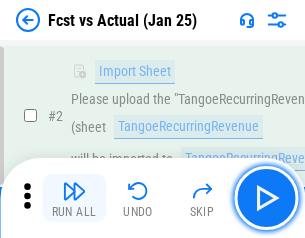 scroll, scrollTop: 187, scrollLeft: 0, axis: vertical 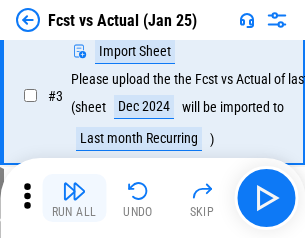 click at bounding box center [74, 191] 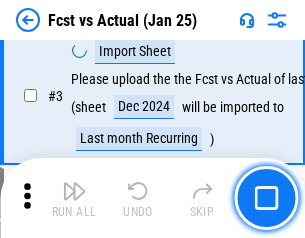 scroll, scrollTop: 300, scrollLeft: 0, axis: vertical 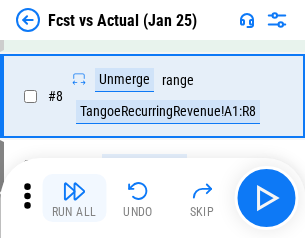click at bounding box center (74, 191) 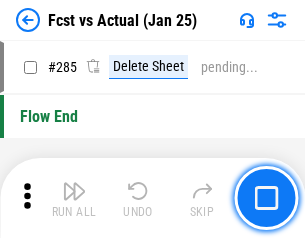 scroll, scrollTop: 9465, scrollLeft: 0, axis: vertical 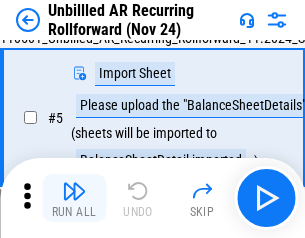 click at bounding box center [74, 191] 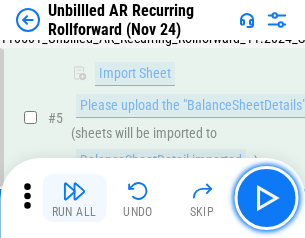 scroll, scrollTop: 188, scrollLeft: 0, axis: vertical 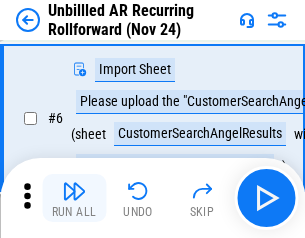 click at bounding box center [74, 191] 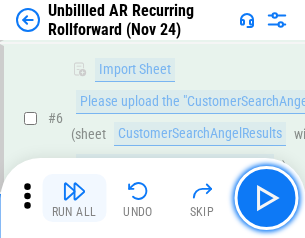 scroll, scrollTop: 322, scrollLeft: 0, axis: vertical 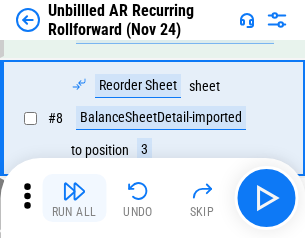 click at bounding box center [74, 191] 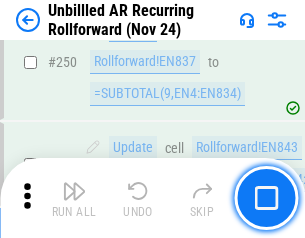 scroll, scrollTop: 6793, scrollLeft: 0, axis: vertical 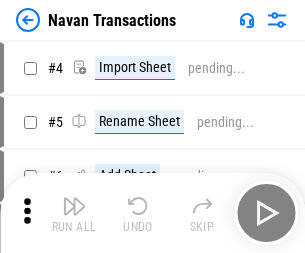 click at bounding box center [74, 206] 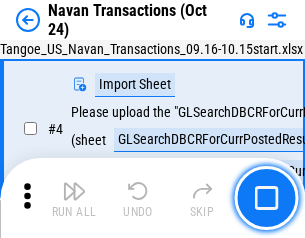scroll, scrollTop: 168, scrollLeft: 0, axis: vertical 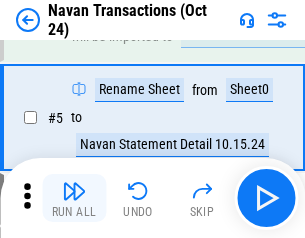 click at bounding box center (74, 191) 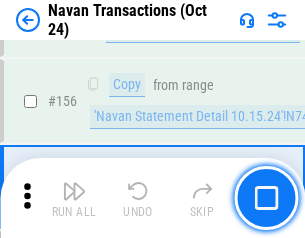 scroll, scrollTop: 6484, scrollLeft: 0, axis: vertical 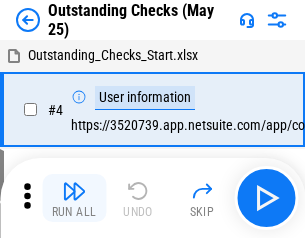 click at bounding box center [74, 191] 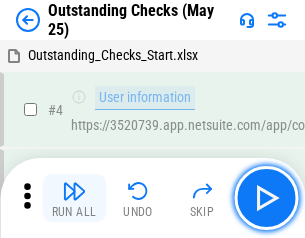 scroll, scrollTop: 209, scrollLeft: 0, axis: vertical 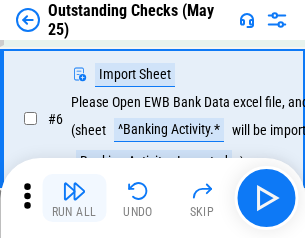 click at bounding box center [74, 191] 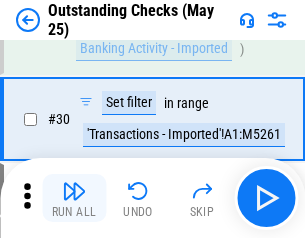 click at bounding box center (74, 191) 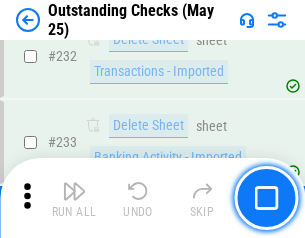 scroll, scrollTop: 6027, scrollLeft: 0, axis: vertical 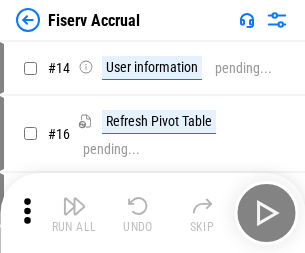 click at bounding box center [74, 206] 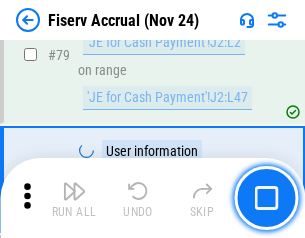 scroll, scrollTop: 2605, scrollLeft: 0, axis: vertical 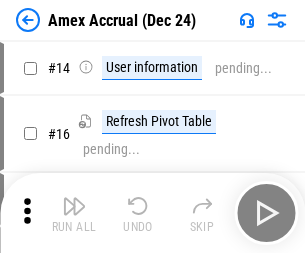 click at bounding box center (74, 206) 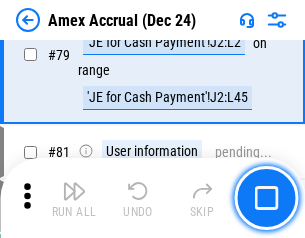 scroll, scrollTop: 2550, scrollLeft: 0, axis: vertical 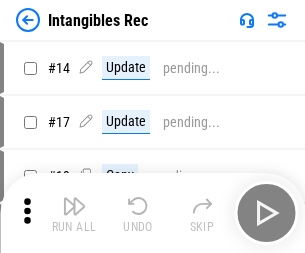 click at bounding box center (74, 206) 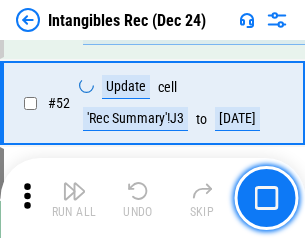 scroll, scrollTop: 779, scrollLeft: 0, axis: vertical 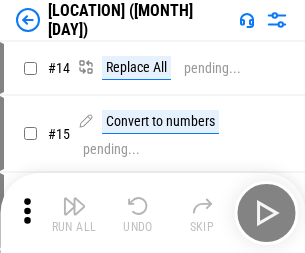 click at bounding box center (74, 206) 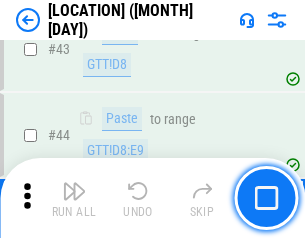 scroll, scrollTop: 2501, scrollLeft: 0, axis: vertical 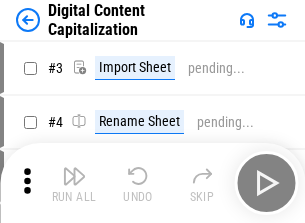 click at bounding box center (74, 176) 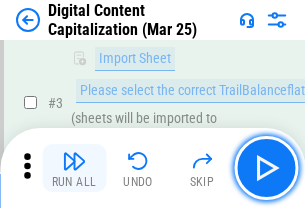 scroll, scrollTop: 187, scrollLeft: 0, axis: vertical 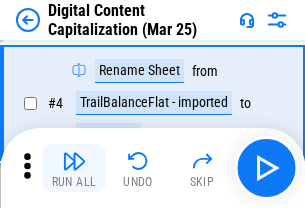 click at bounding box center (74, 161) 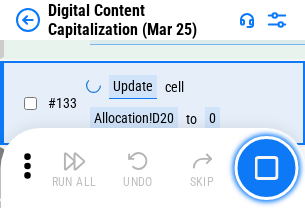 scroll, scrollTop: 2121, scrollLeft: 0, axis: vertical 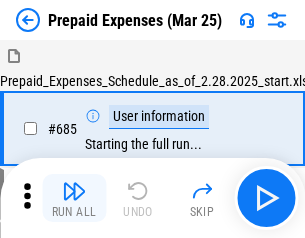 click at bounding box center [74, 191] 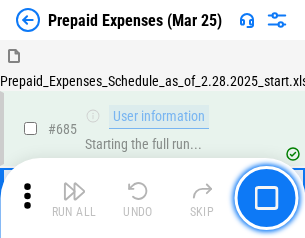 scroll, scrollTop: 4993, scrollLeft: 0, axis: vertical 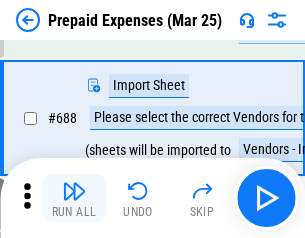 click at bounding box center [74, 191] 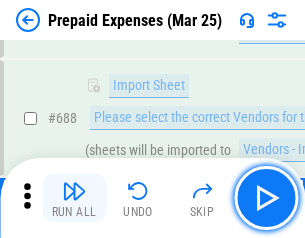 scroll, scrollTop: 5095, scrollLeft: 0, axis: vertical 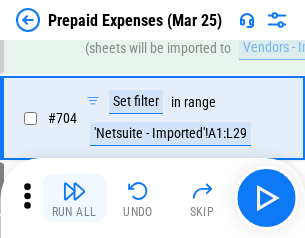 click at bounding box center (74, 191) 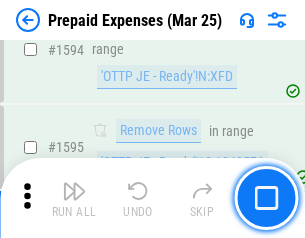 scroll, scrollTop: 18897, scrollLeft: 0, axis: vertical 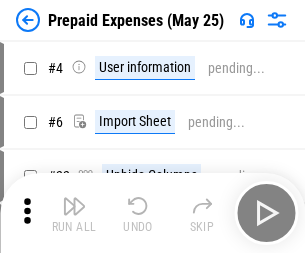 click at bounding box center [74, 206] 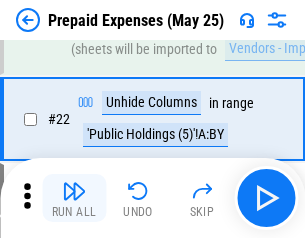 click at bounding box center [74, 191] 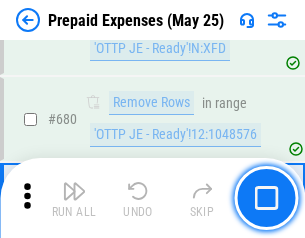 scroll, scrollTop: 6734, scrollLeft: 0, axis: vertical 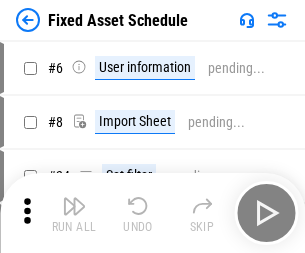 click at bounding box center [74, 206] 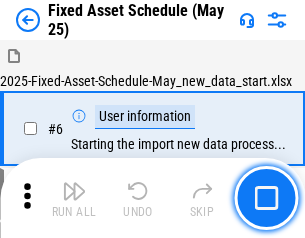 scroll, scrollTop: 210, scrollLeft: 0, axis: vertical 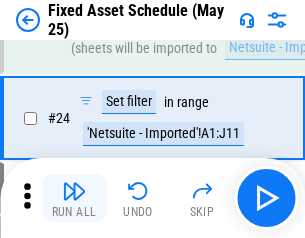click at bounding box center (74, 191) 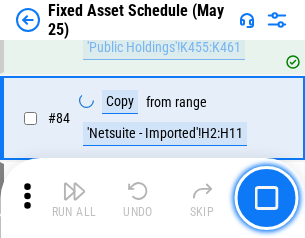 scroll, scrollTop: 2748, scrollLeft: 0, axis: vertical 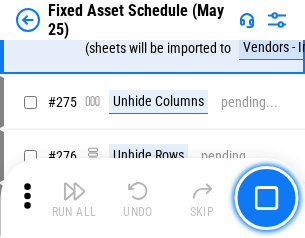 click at bounding box center [74, 191] 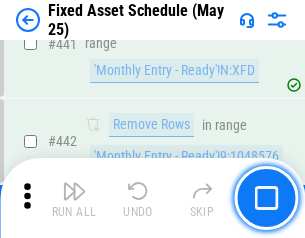 scroll, scrollTop: 8848, scrollLeft: 0, axis: vertical 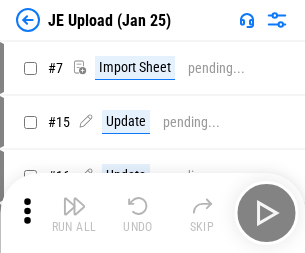 click at bounding box center (74, 206) 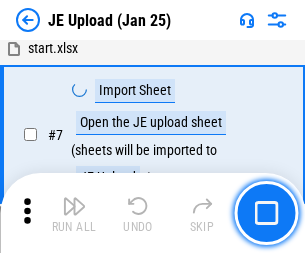 scroll, scrollTop: 145, scrollLeft: 0, axis: vertical 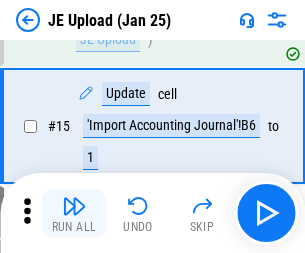 click at bounding box center (74, 206) 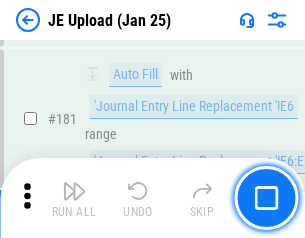 scroll, scrollTop: 4223, scrollLeft: 0, axis: vertical 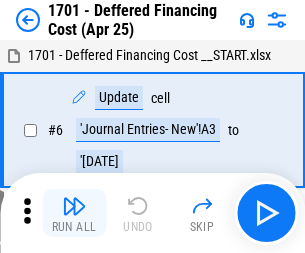 click at bounding box center (74, 206) 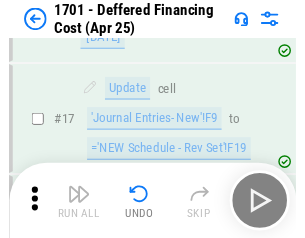 scroll, scrollTop: 247, scrollLeft: 0, axis: vertical 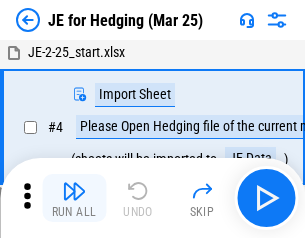 click at bounding box center [74, 191] 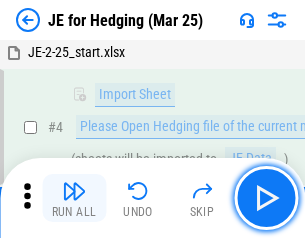 scroll, scrollTop: 113, scrollLeft: 0, axis: vertical 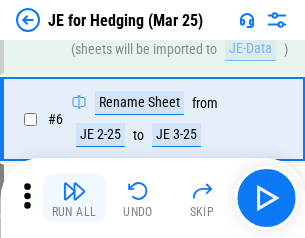click at bounding box center (74, 191) 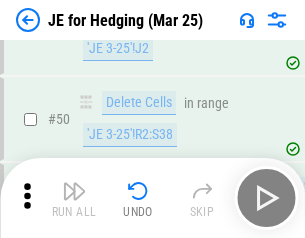 scroll, scrollTop: 1295, scrollLeft: 0, axis: vertical 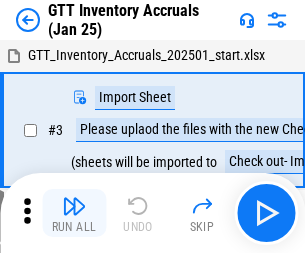 click at bounding box center [74, 206] 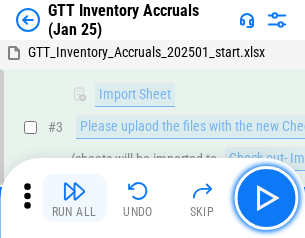 scroll, scrollTop: 129, scrollLeft: 0, axis: vertical 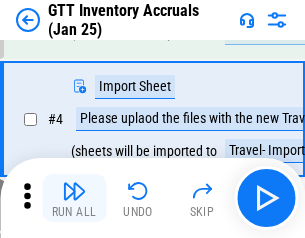 click at bounding box center [74, 191] 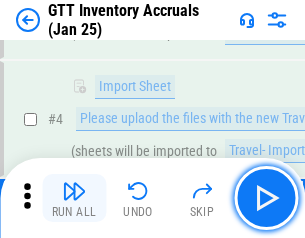scroll, scrollTop: 231, scrollLeft: 0, axis: vertical 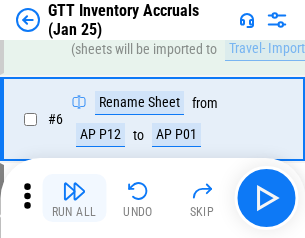 click at bounding box center (74, 191) 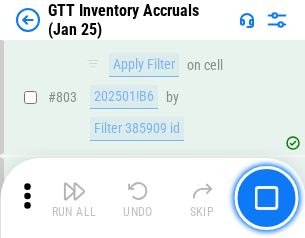 scroll, scrollTop: 15134, scrollLeft: 0, axis: vertical 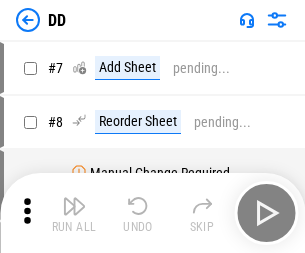 click at bounding box center (74, 206) 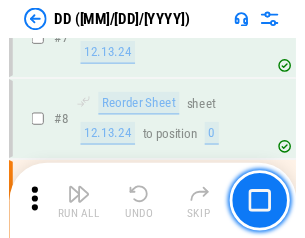 scroll, scrollTop: 201, scrollLeft: 0, axis: vertical 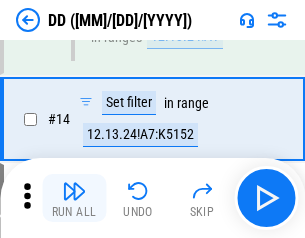 click at bounding box center (74, 191) 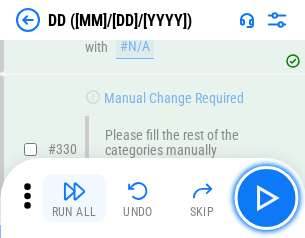 scroll, scrollTop: 8788, scrollLeft: 0, axis: vertical 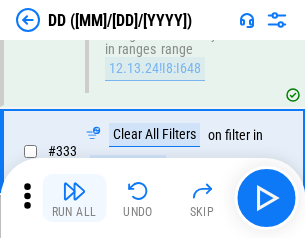 click at bounding box center [74, 191] 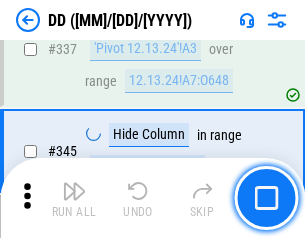 scroll, scrollTop: 9296, scrollLeft: 0, axis: vertical 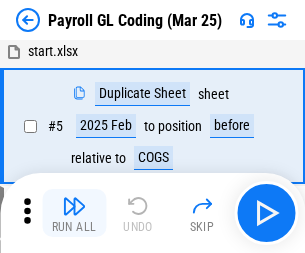 click at bounding box center [74, 206] 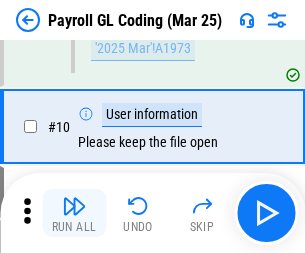 click at bounding box center [74, 206] 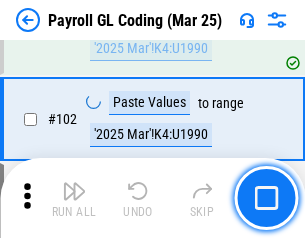 scroll, scrollTop: 4684, scrollLeft: 0, axis: vertical 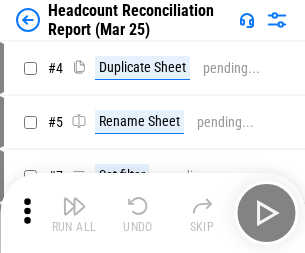 click at bounding box center (74, 206) 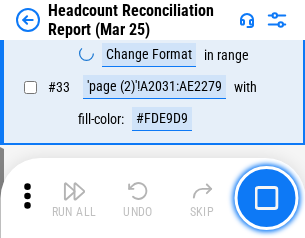 scroll, scrollTop: 1834, scrollLeft: 0, axis: vertical 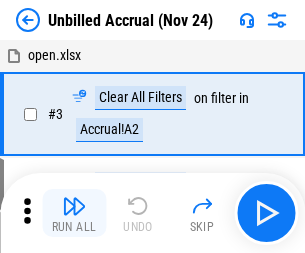 click at bounding box center [74, 206] 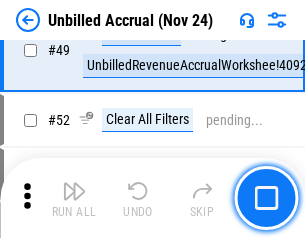 scroll, scrollTop: 1814, scrollLeft: 0, axis: vertical 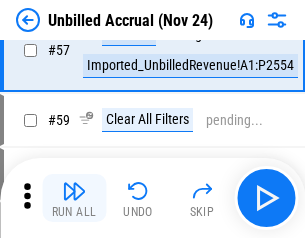 click at bounding box center [74, 191] 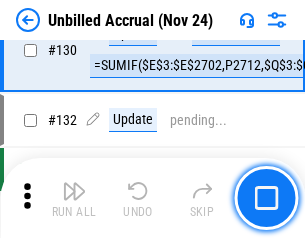 scroll, scrollTop: 5934, scrollLeft: 0, axis: vertical 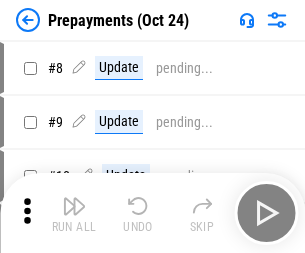click at bounding box center (74, 206) 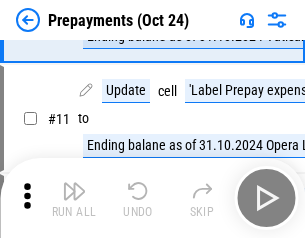scroll, scrollTop: 125, scrollLeft: 0, axis: vertical 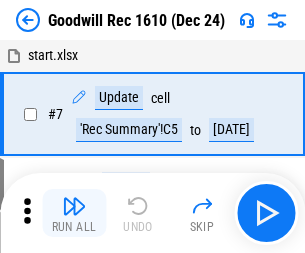 click at bounding box center [74, 206] 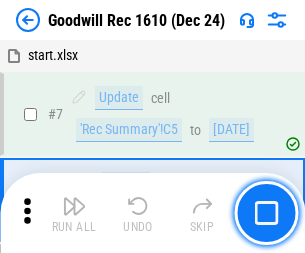 scroll, scrollTop: 342, scrollLeft: 0, axis: vertical 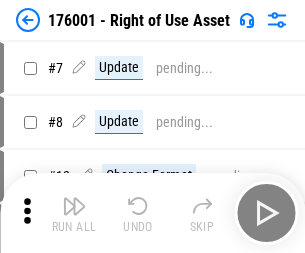 click at bounding box center [74, 206] 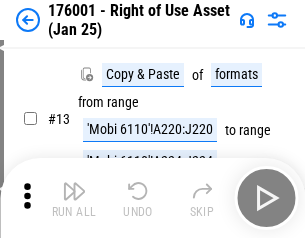 scroll, scrollTop: 129, scrollLeft: 0, axis: vertical 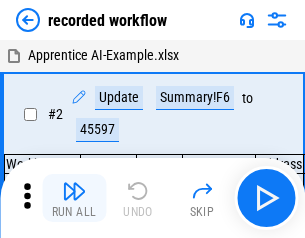 click at bounding box center (74, 191) 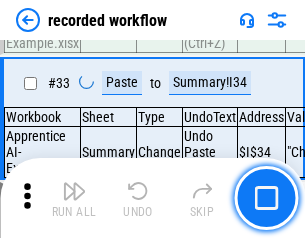 scroll, scrollTop: 6251, scrollLeft: 0, axis: vertical 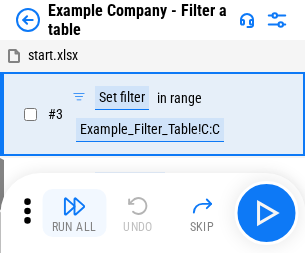 click at bounding box center [74, 206] 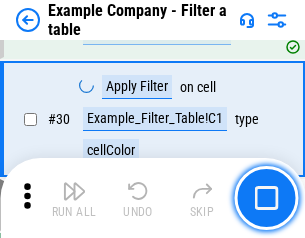 scroll, scrollTop: 1837, scrollLeft: 0, axis: vertical 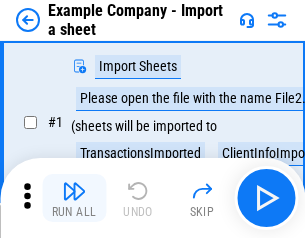 click at bounding box center [74, 191] 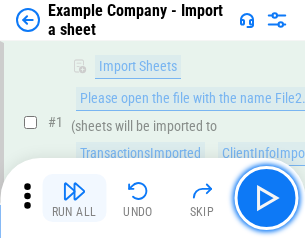 scroll, scrollTop: 168, scrollLeft: 0, axis: vertical 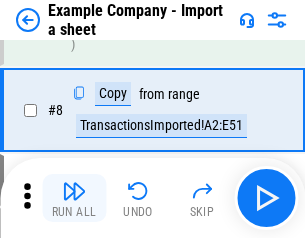 click at bounding box center [74, 191] 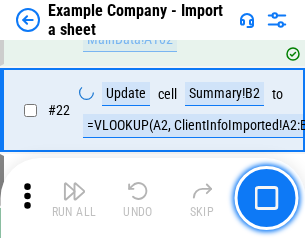 scroll, scrollTop: 426, scrollLeft: 0, axis: vertical 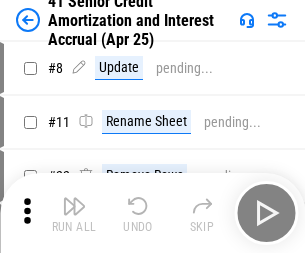 click at bounding box center [74, 206] 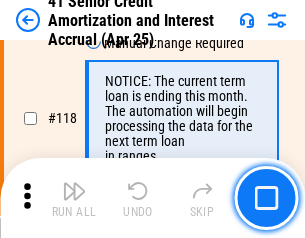 scroll, scrollTop: 1865, scrollLeft: 0, axis: vertical 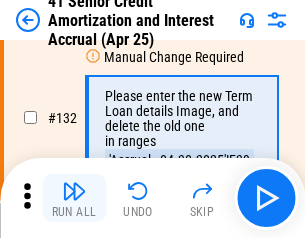click at bounding box center [74, 191] 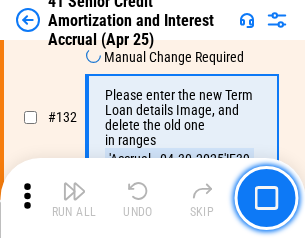 scroll, scrollTop: 2045, scrollLeft: 0, axis: vertical 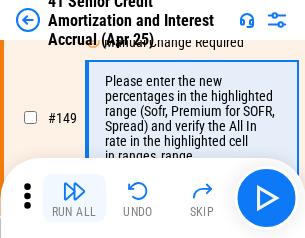click at bounding box center (74, 191) 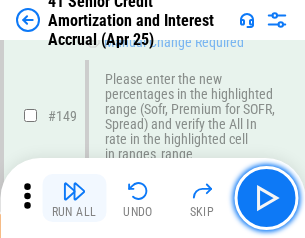scroll, scrollTop: 2232, scrollLeft: 0, axis: vertical 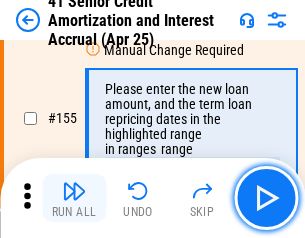 click at bounding box center [74, 191] 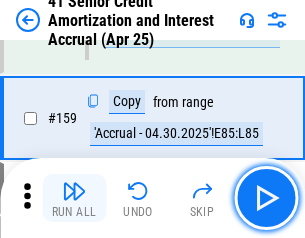 click at bounding box center [74, 191] 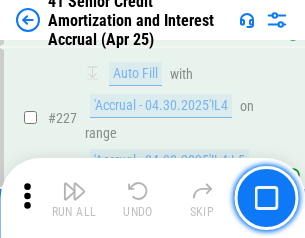 scroll, scrollTop: 4404, scrollLeft: 0, axis: vertical 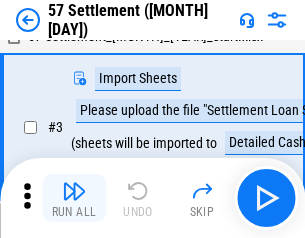 click at bounding box center (74, 191) 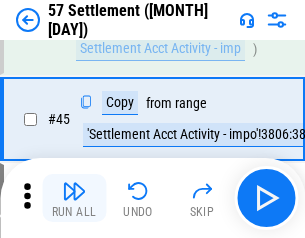 click at bounding box center (74, 191) 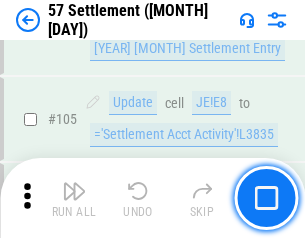 scroll, scrollTop: 1263, scrollLeft: 0, axis: vertical 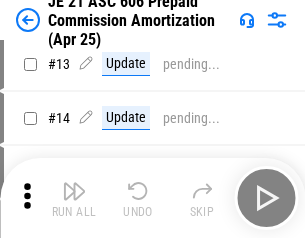click at bounding box center [74, 191] 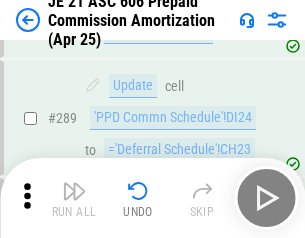 scroll, scrollTop: 3680, scrollLeft: 0, axis: vertical 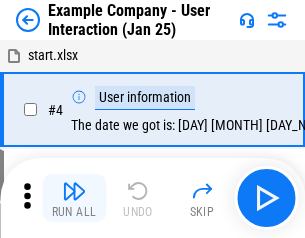 click at bounding box center [74, 191] 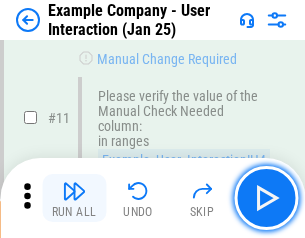 scroll, scrollTop: 433, scrollLeft: 0, axis: vertical 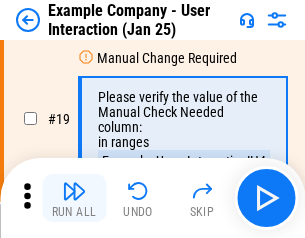 click at bounding box center [74, 191] 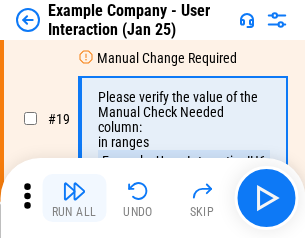 click at bounding box center [74, 191] 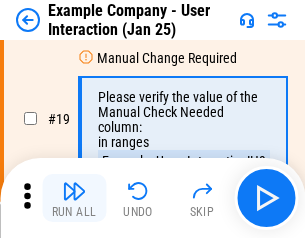 click at bounding box center [74, 191] 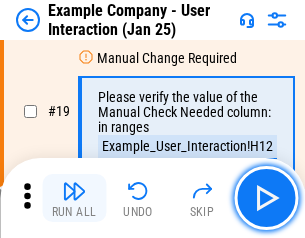 click at bounding box center [74, 191] 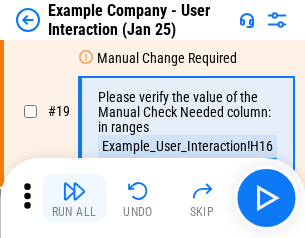 click at bounding box center [74, 191] 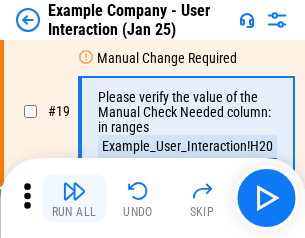 click at bounding box center [74, 191] 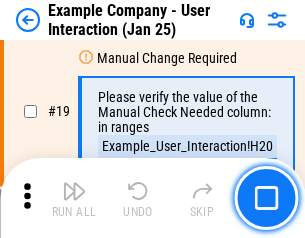 scroll, scrollTop: 537, scrollLeft: 0, axis: vertical 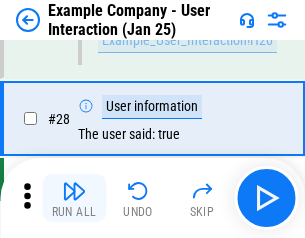 click at bounding box center (74, 191) 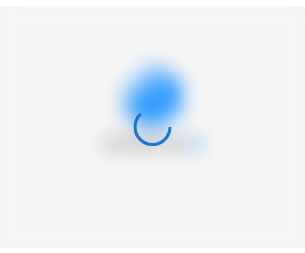 scroll, scrollTop: 0, scrollLeft: 0, axis: both 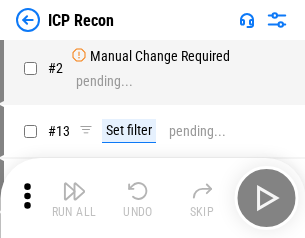click at bounding box center (74, 191) 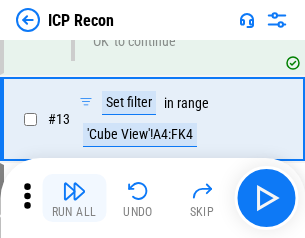 click at bounding box center [74, 191] 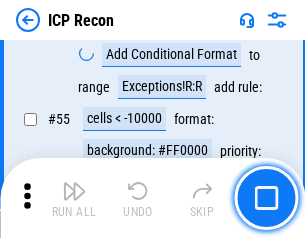 scroll, scrollTop: 1743, scrollLeft: 0, axis: vertical 